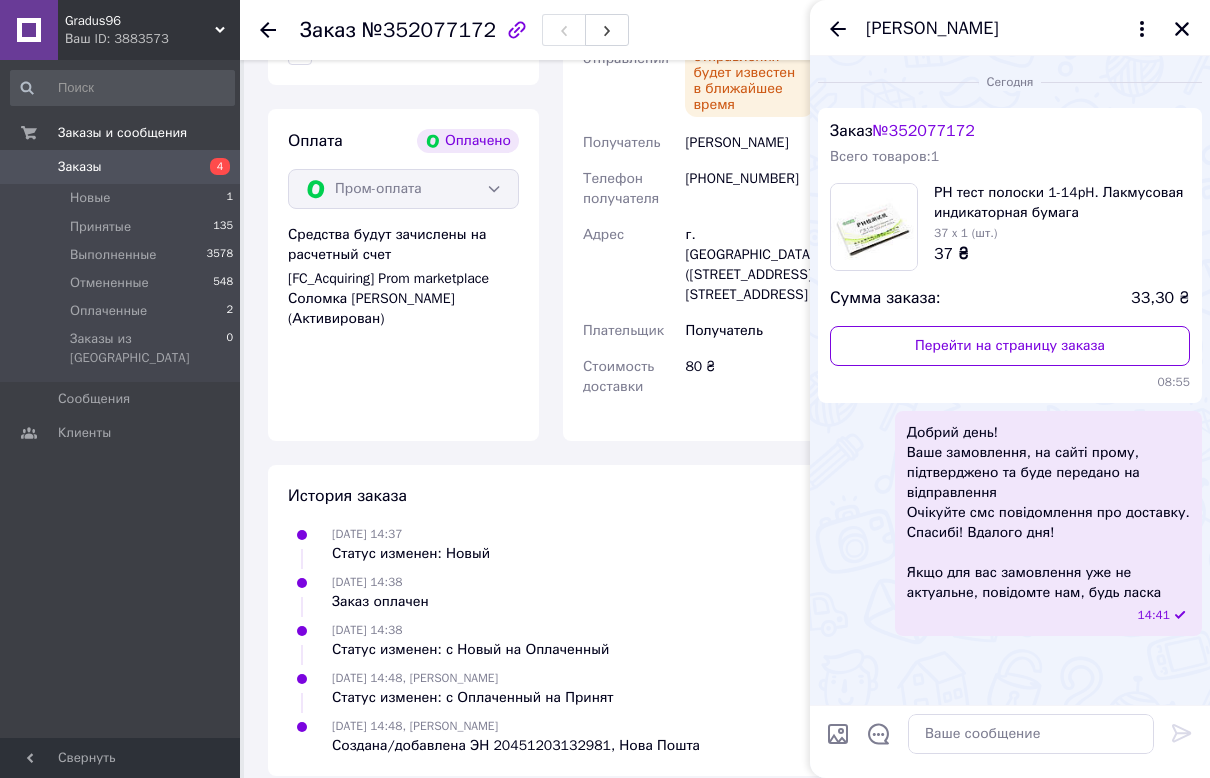 scroll, scrollTop: 1250, scrollLeft: 0, axis: vertical 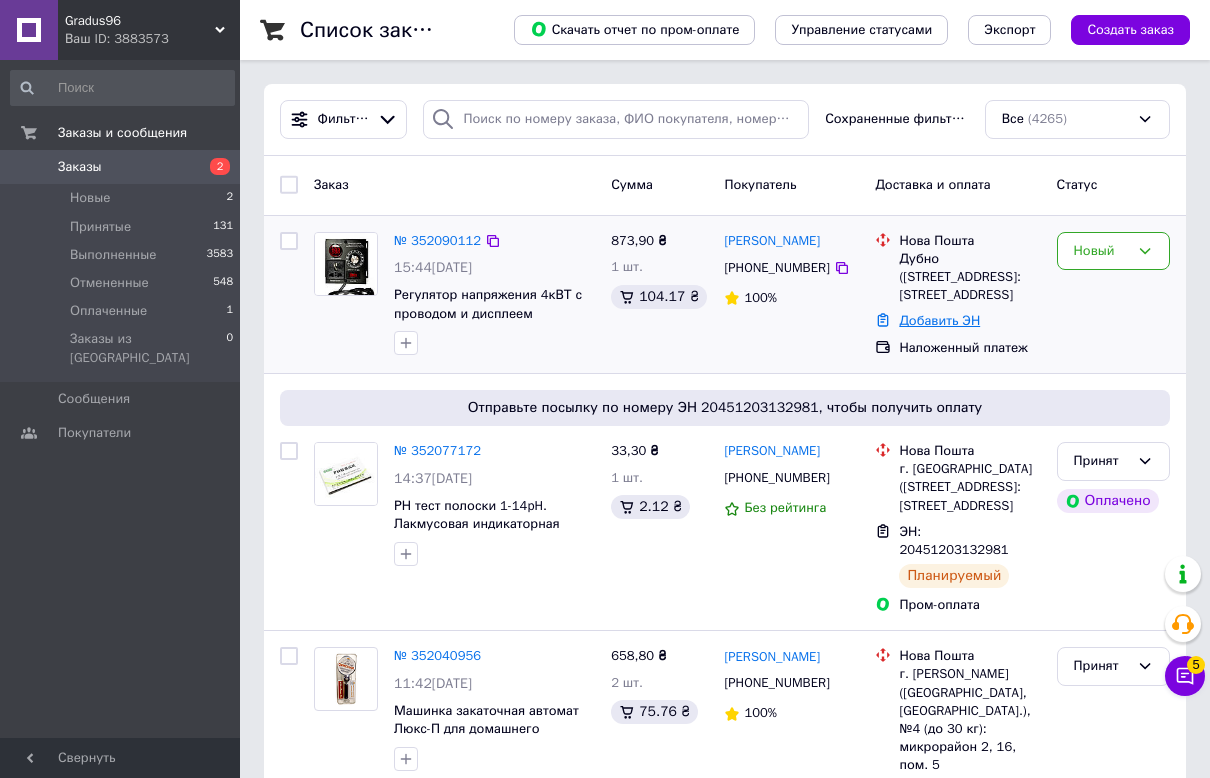drag, startPoint x: 953, startPoint y: 337, endPoint x: 941, endPoint y: 345, distance: 14.422205 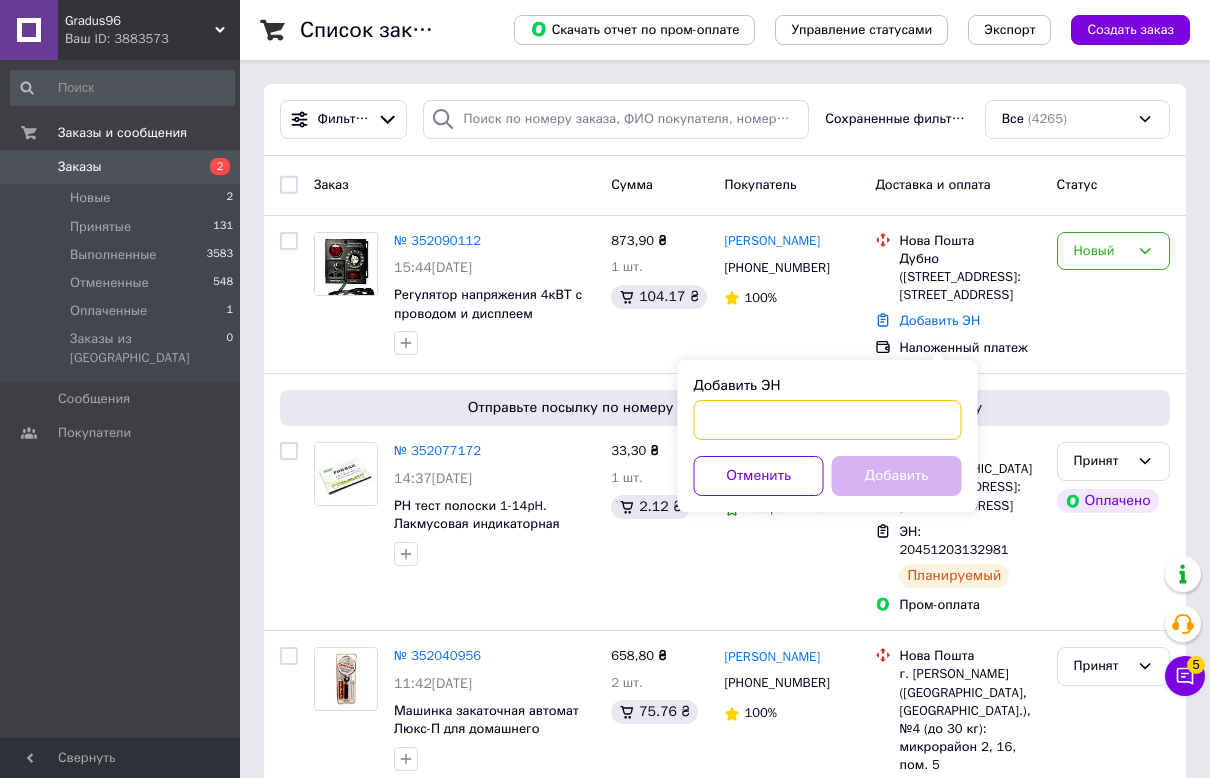 click on "Добавить ЭН" at bounding box center [828, 420] 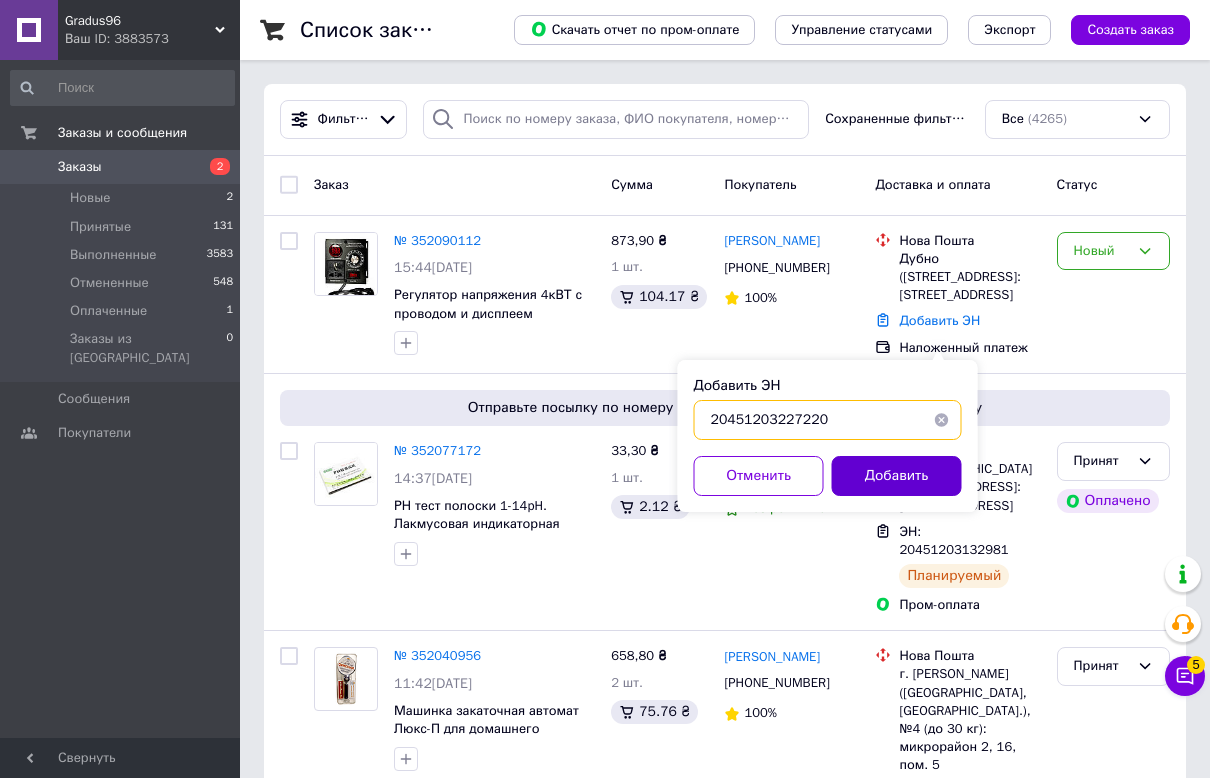 type on "20451203227220" 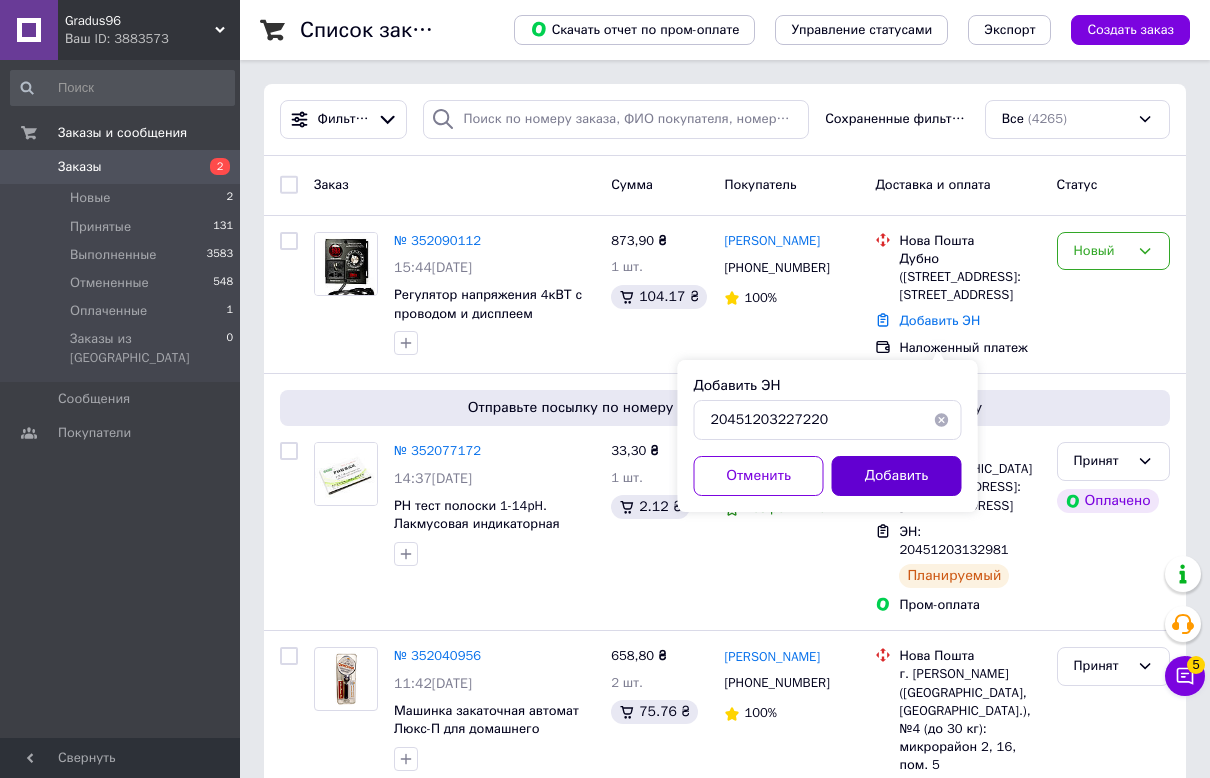 click on "Добавить" at bounding box center (897, 476) 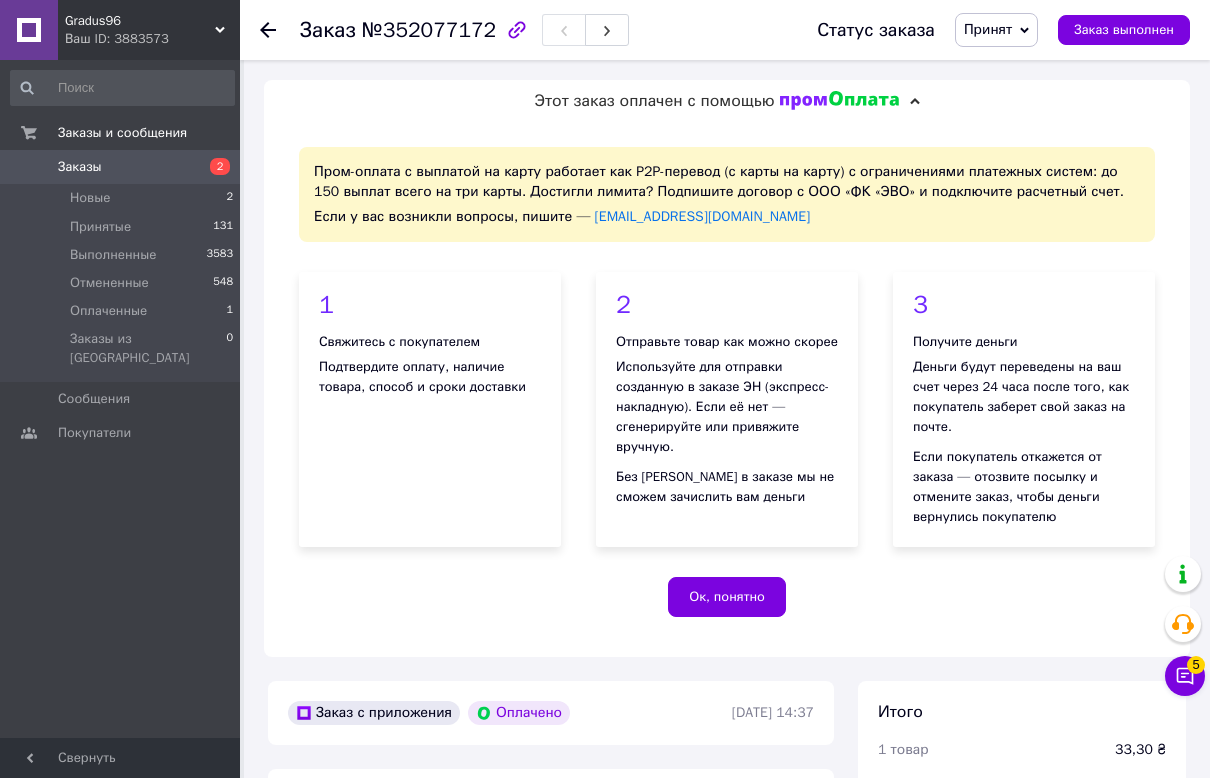 scroll, scrollTop: 625, scrollLeft: 0, axis: vertical 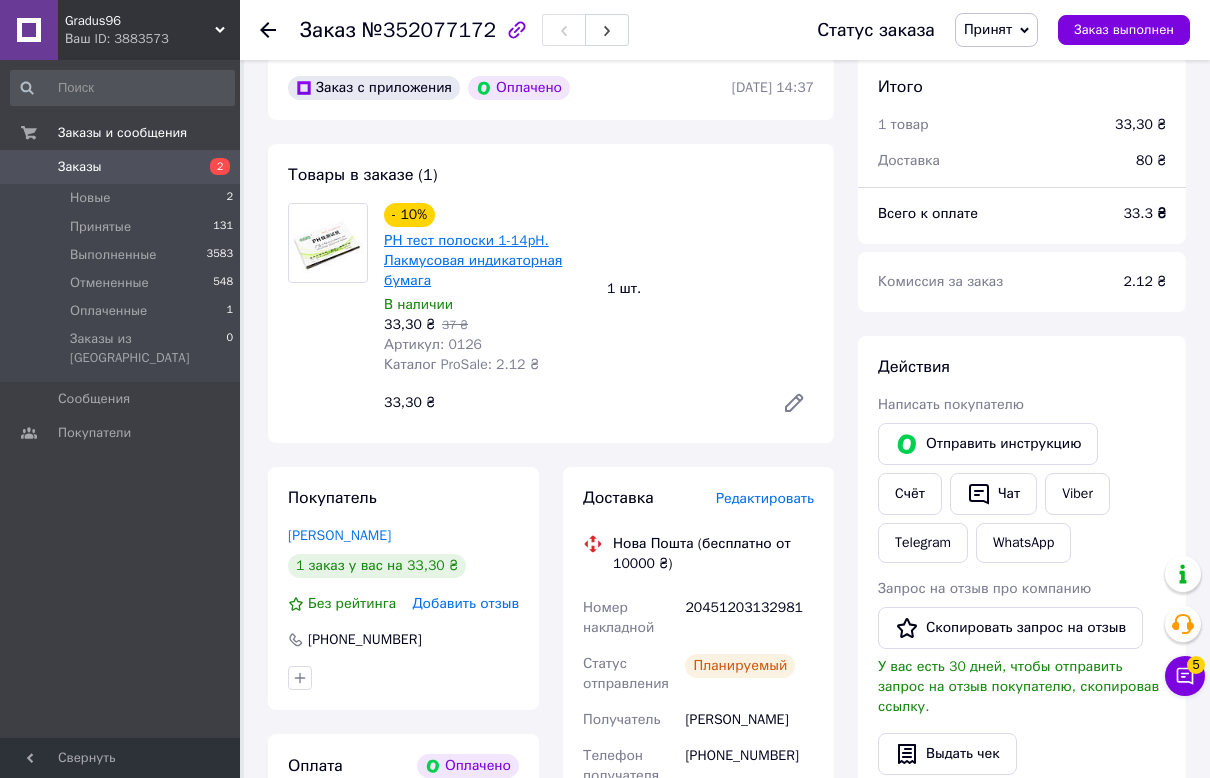 click on "РН тест полоски 1-14pH. Лакмусовая индикаторная бумага" at bounding box center (473, 260) 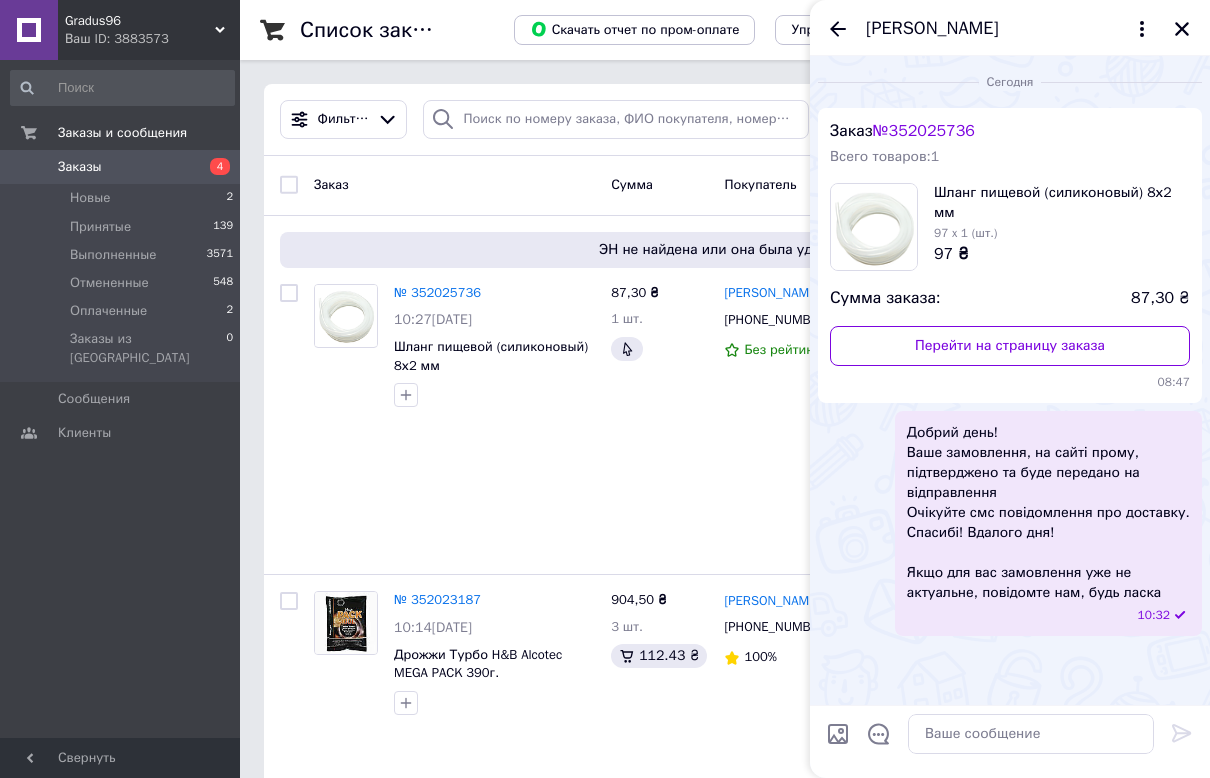 click 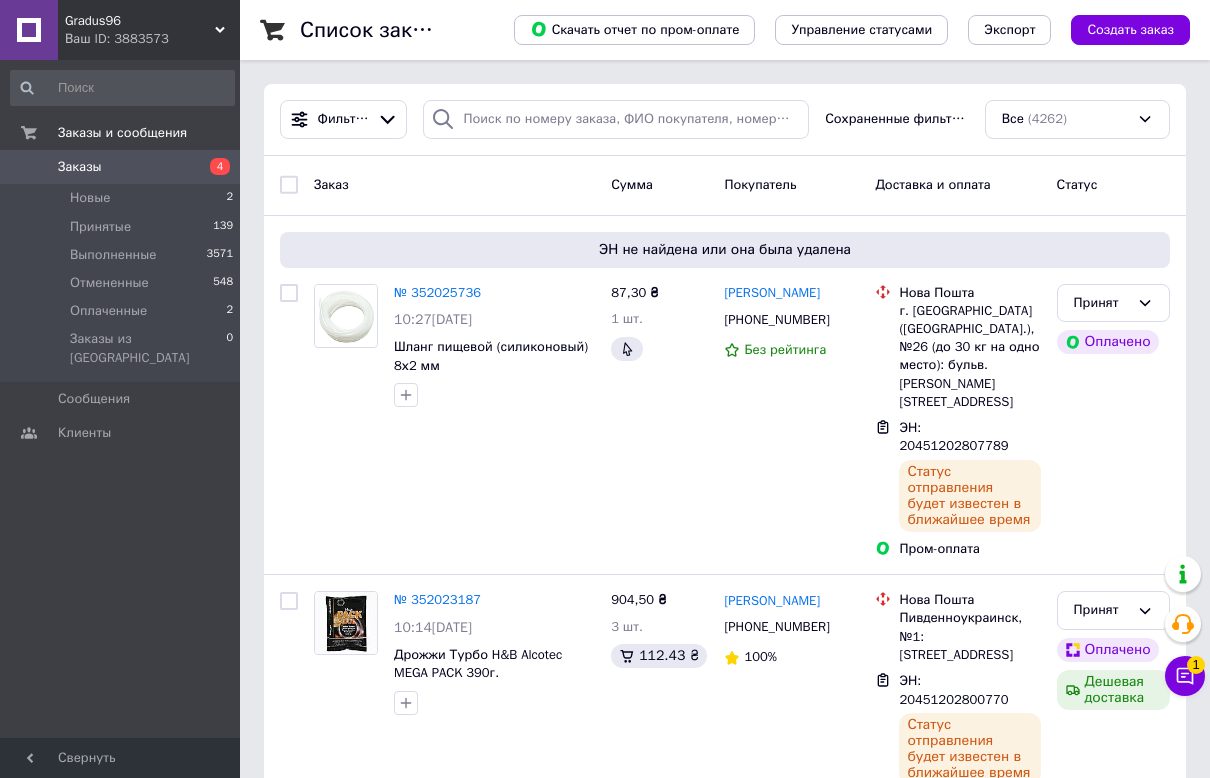 click on "Заказы" at bounding box center (80, 167) 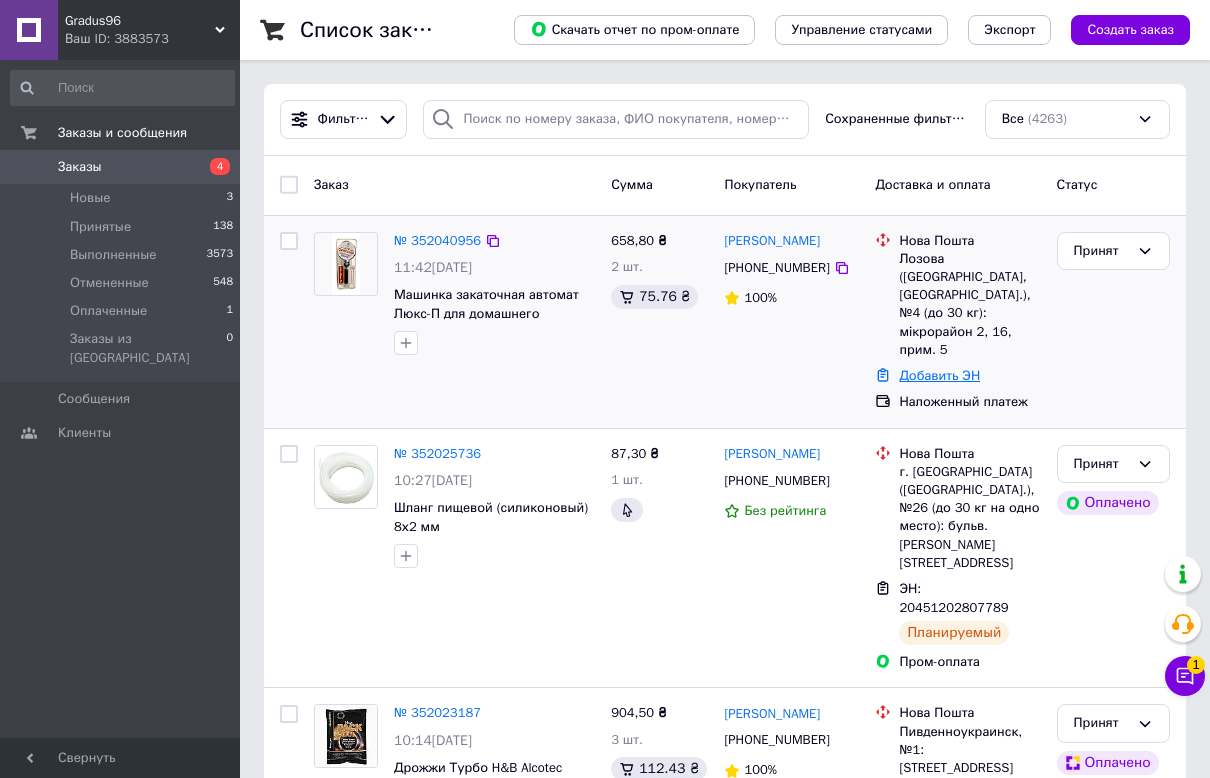 click on "Добавить ЭН" at bounding box center (939, 375) 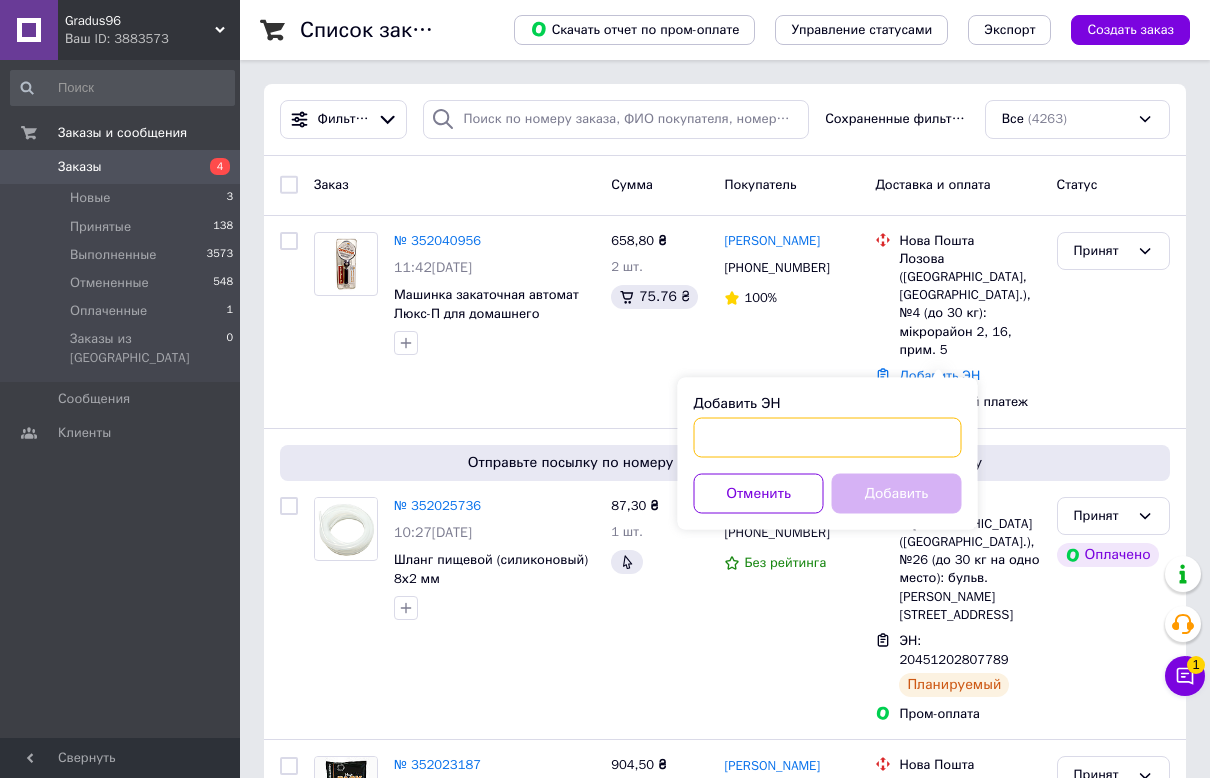 click on "Добавить ЭН" at bounding box center [828, 438] 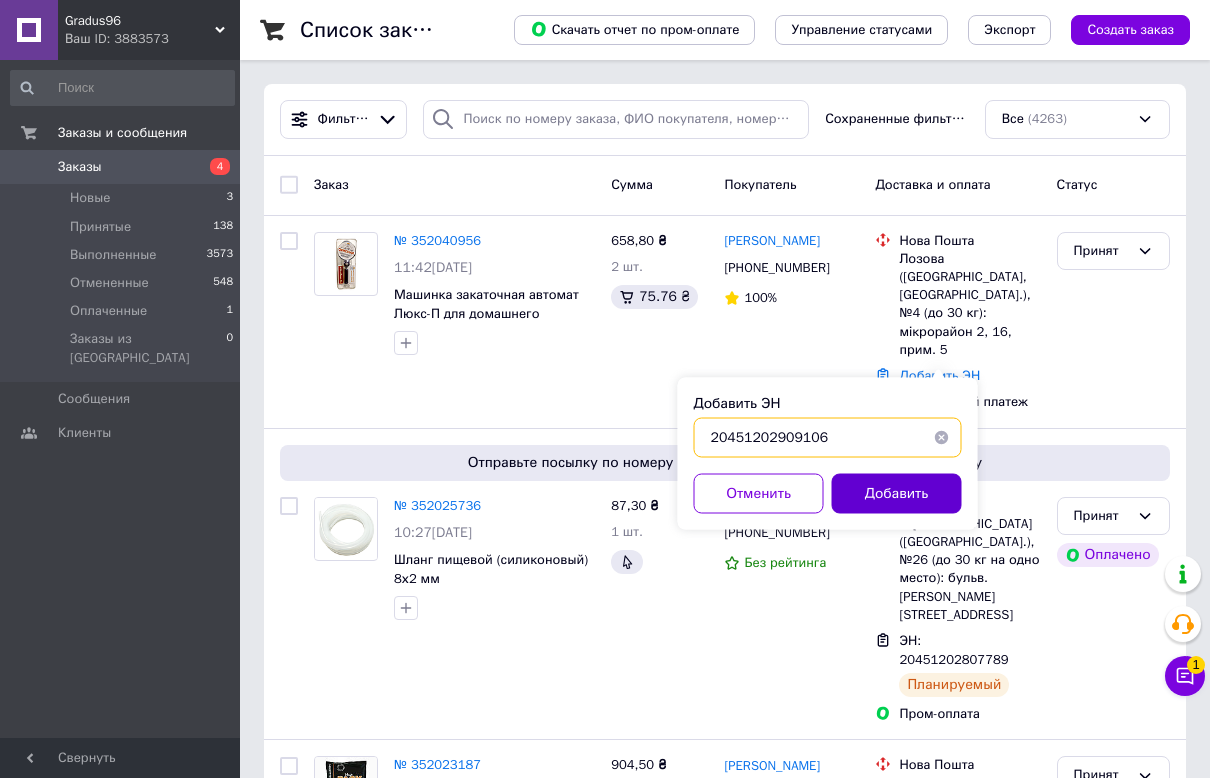 type on "20451202909106" 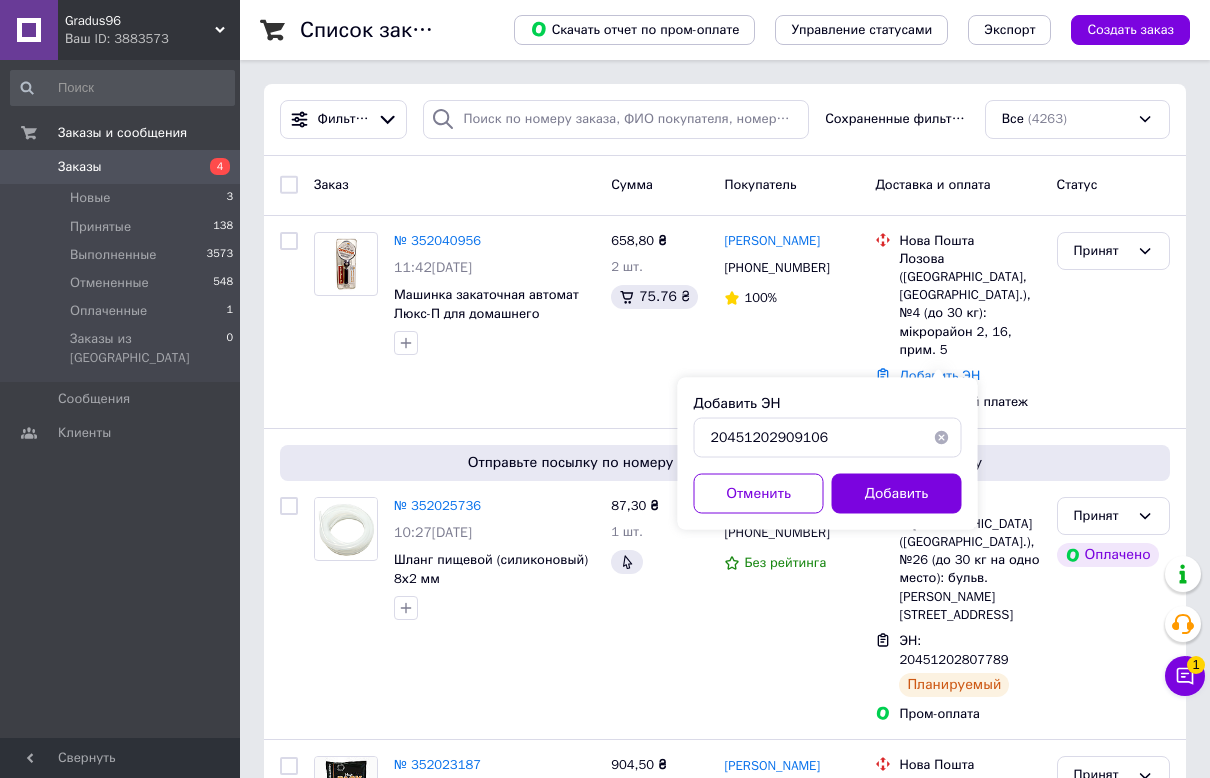 click on "Добавить" at bounding box center [897, 494] 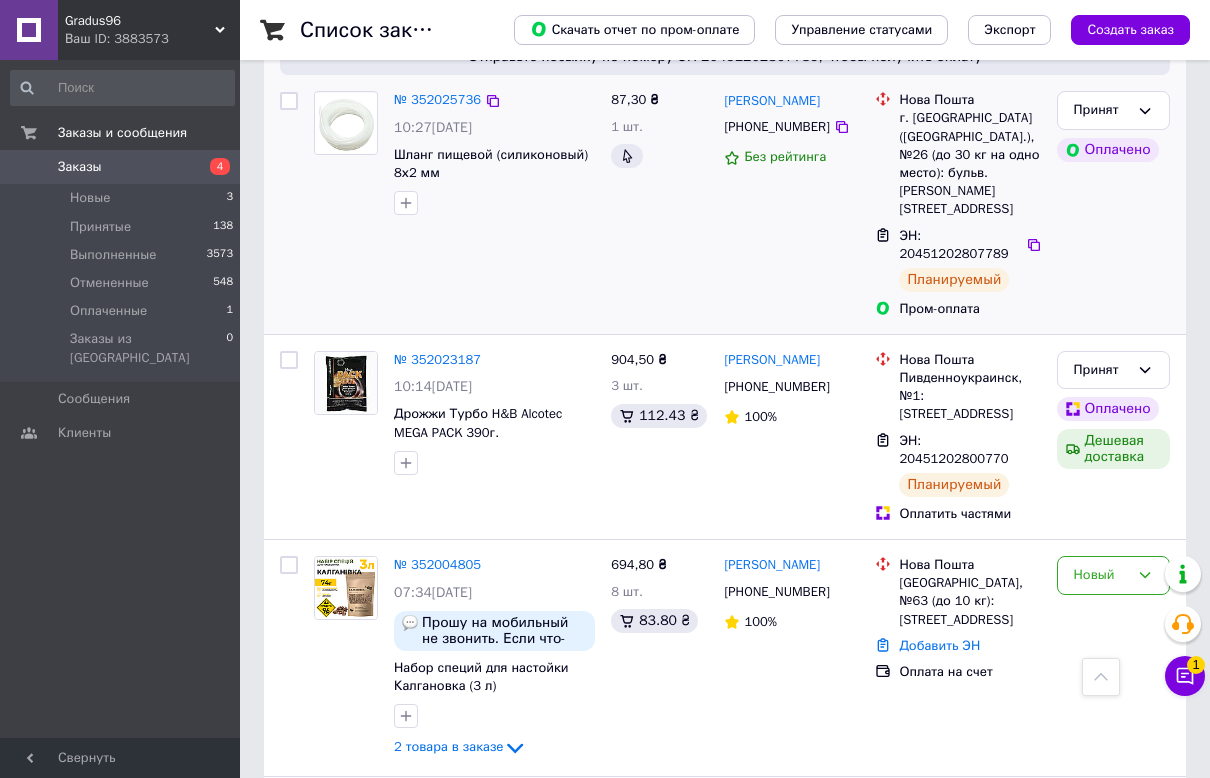 scroll, scrollTop: 625, scrollLeft: 0, axis: vertical 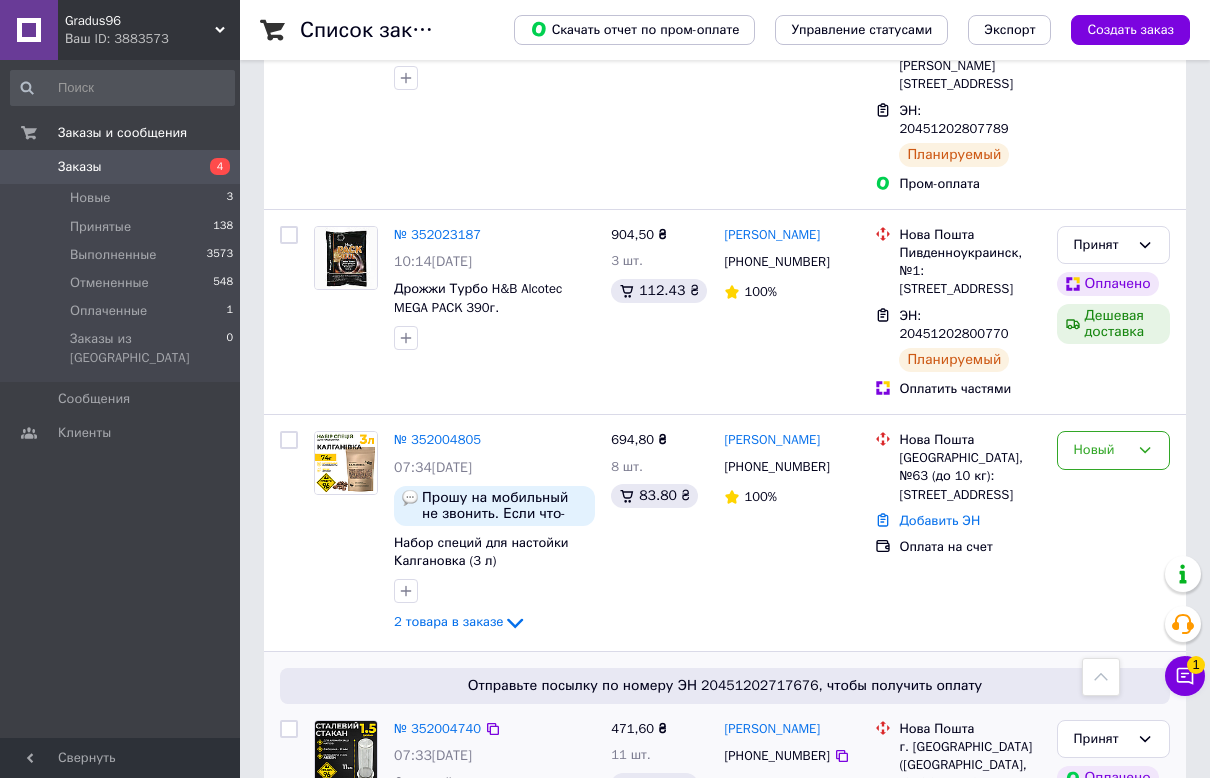 click on "№ 351949341" at bounding box center (437, 1936) 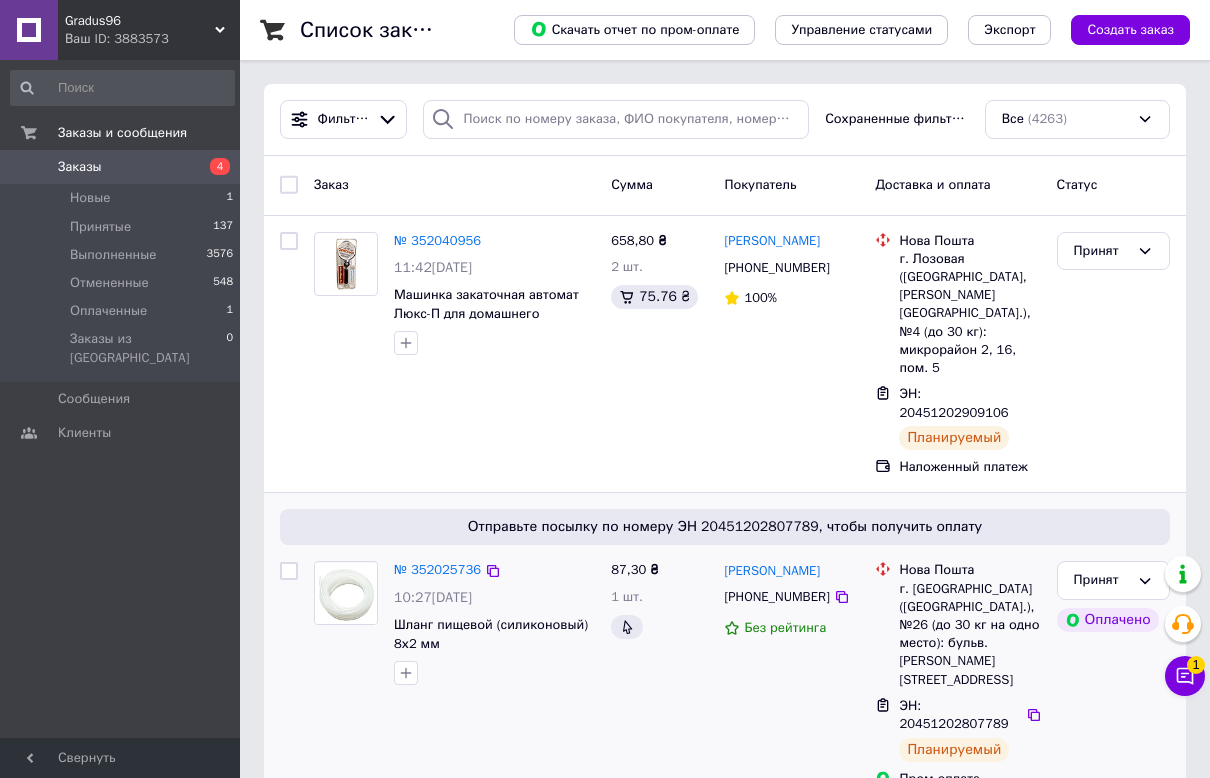 scroll, scrollTop: 0, scrollLeft: 0, axis: both 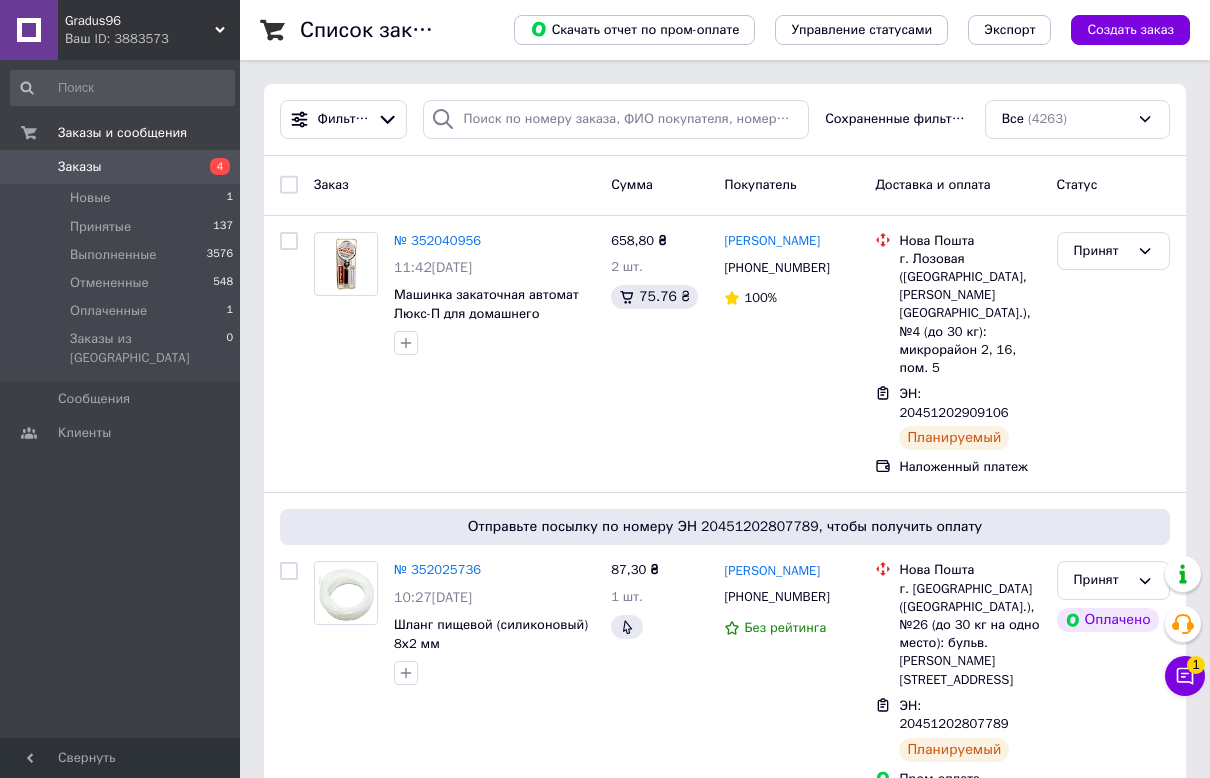 click on "Заказы" at bounding box center [80, 167] 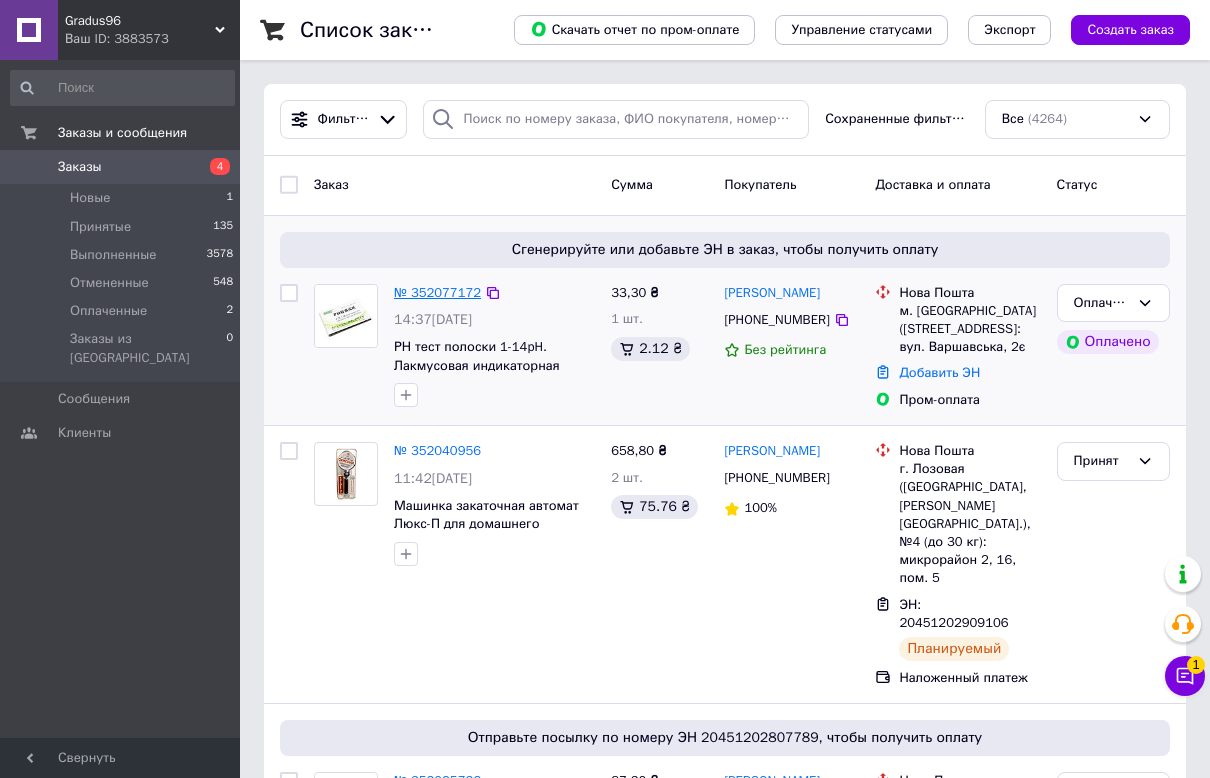 click on "№ 352077172" at bounding box center [437, 292] 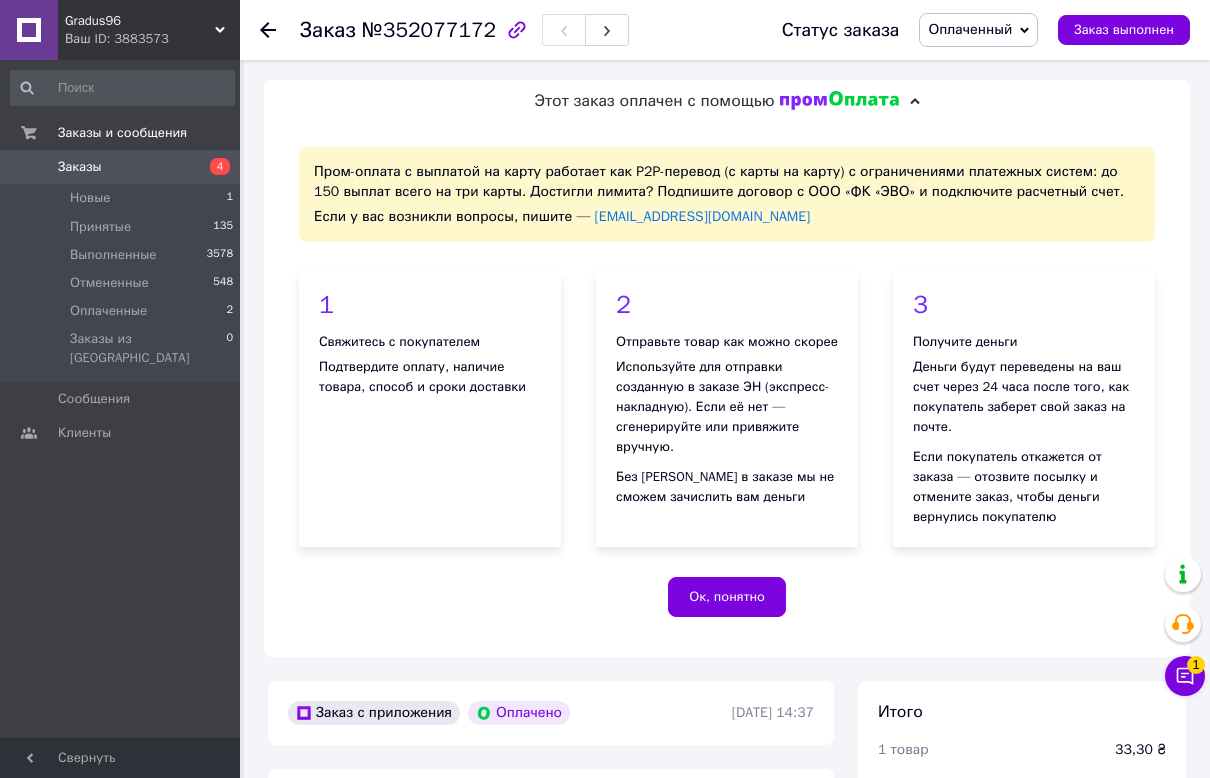 click on "Заказ №352077172 Статус заказа Оплаченный Принят Выполнен Отменен Заказ выполнен Этот заказ оплачен с помощью Пром-оплата с выплатой на карту работает как P2P-перевод
(с карты на карту) с ограничениями платежных систем: до 150
выплат всего на три карты. Достигли лимита? Подпишите договор
с ООО «ФК «ЭВО» и подключите расчетный счет. Если у вас возникли вопросы, пишите —   [EMAIL_ADDRESS][DOMAIN_NAME] 1 Свяжитесь с покупателем Подтвердите оплату, наличие товара, способ и сроки доставки 2 Отправьте товар как можно скорее Без ЭН в заказе мы не сможем зачислить вам деньги 3 Ок, понятно - 10% <" at bounding box center [727, 1108] 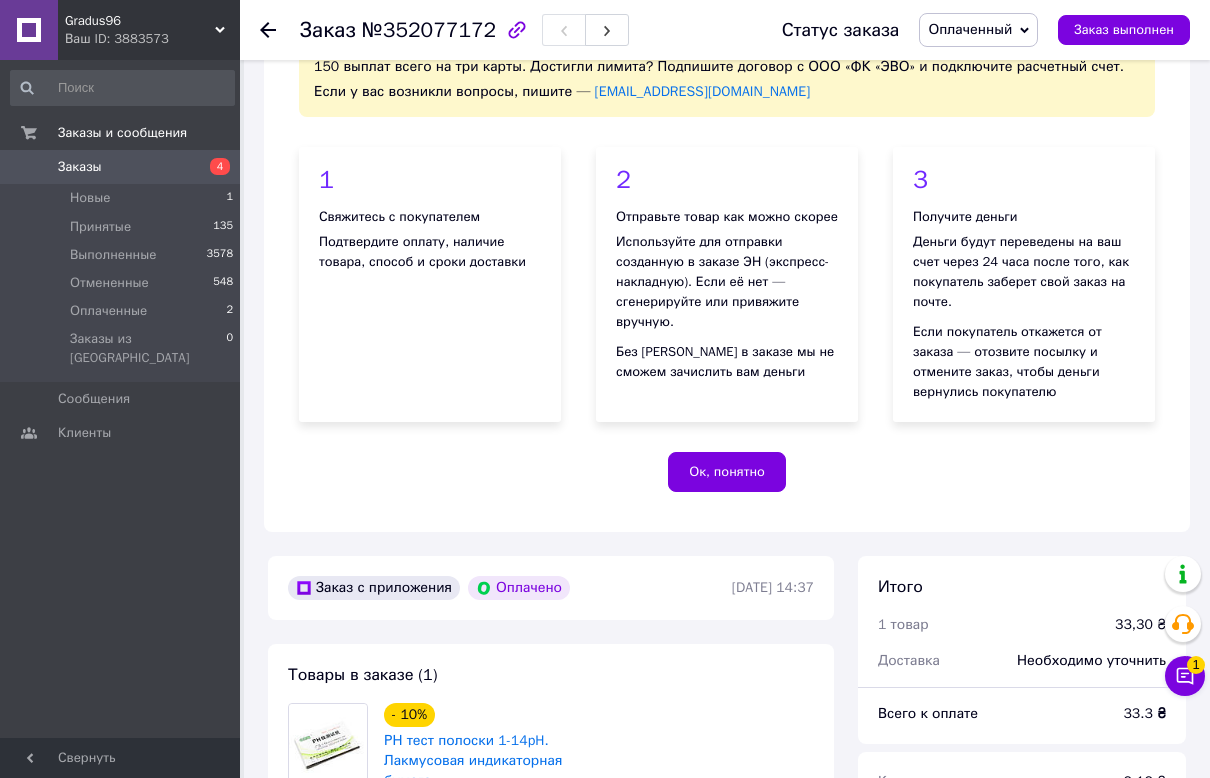 scroll, scrollTop: 500, scrollLeft: 0, axis: vertical 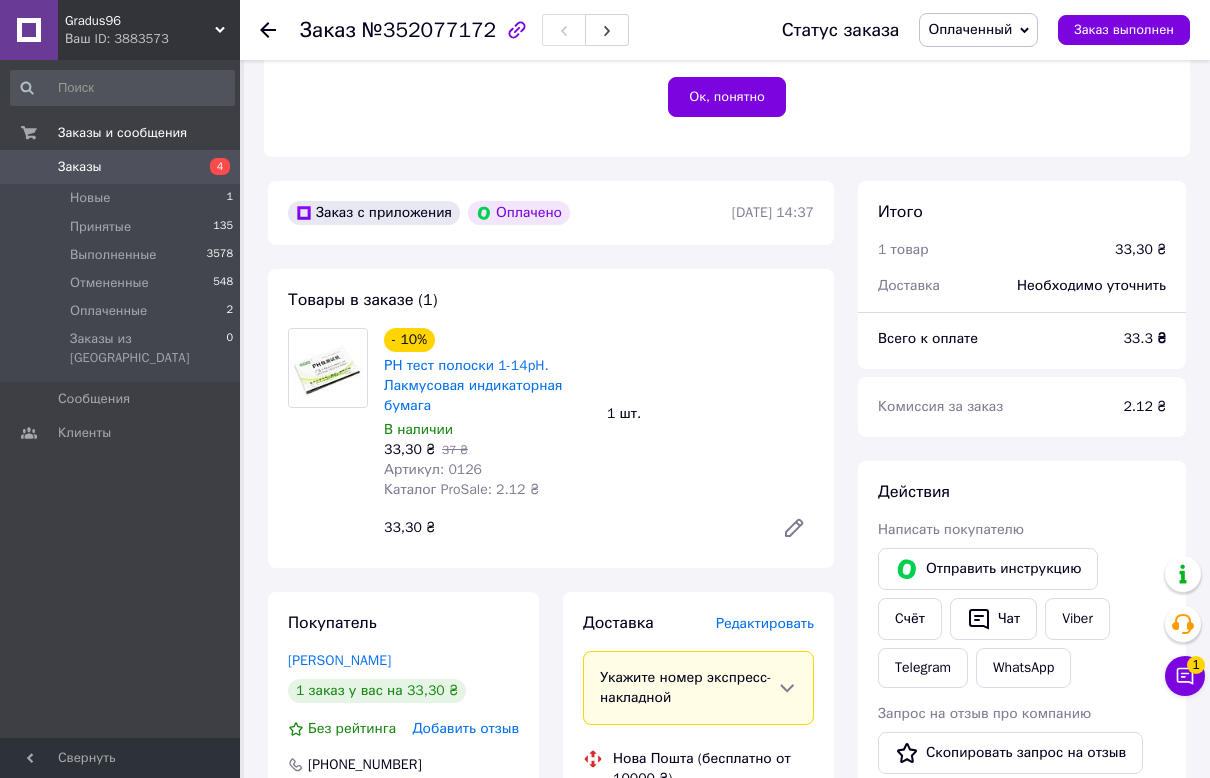 click at bounding box center (328, 438) 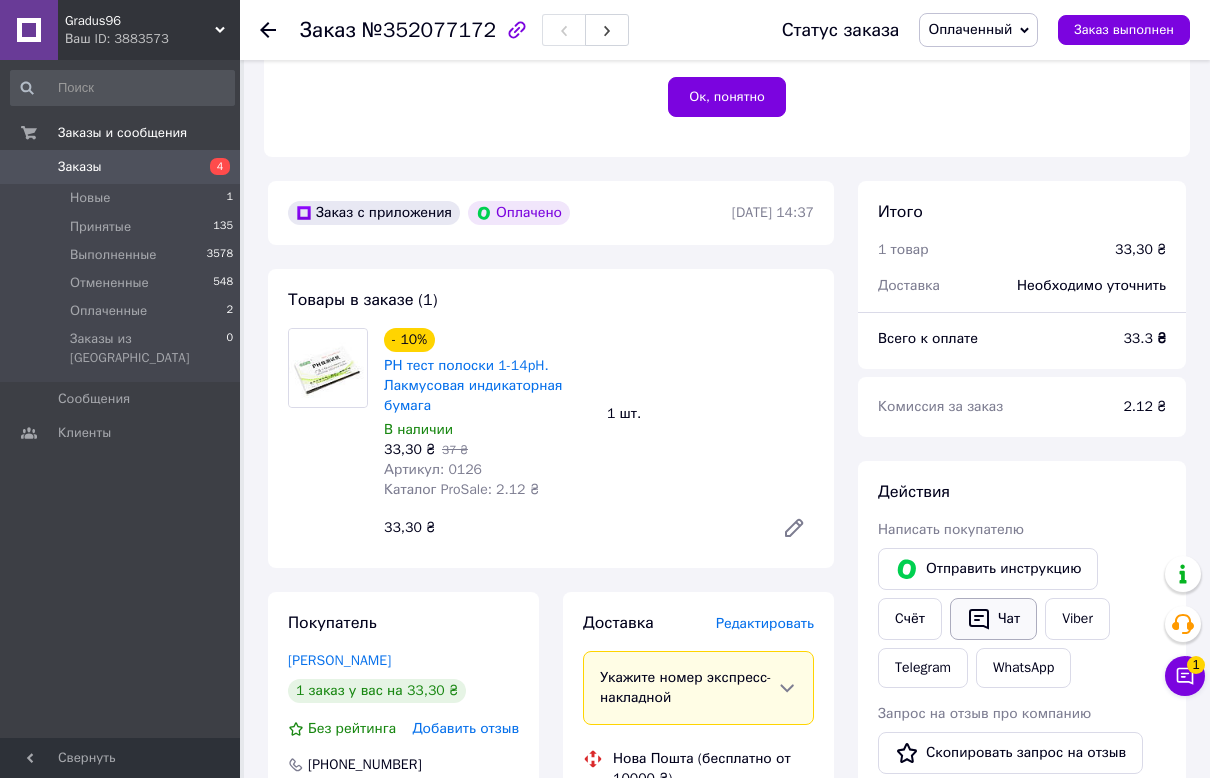 click on "Чат" at bounding box center [993, 619] 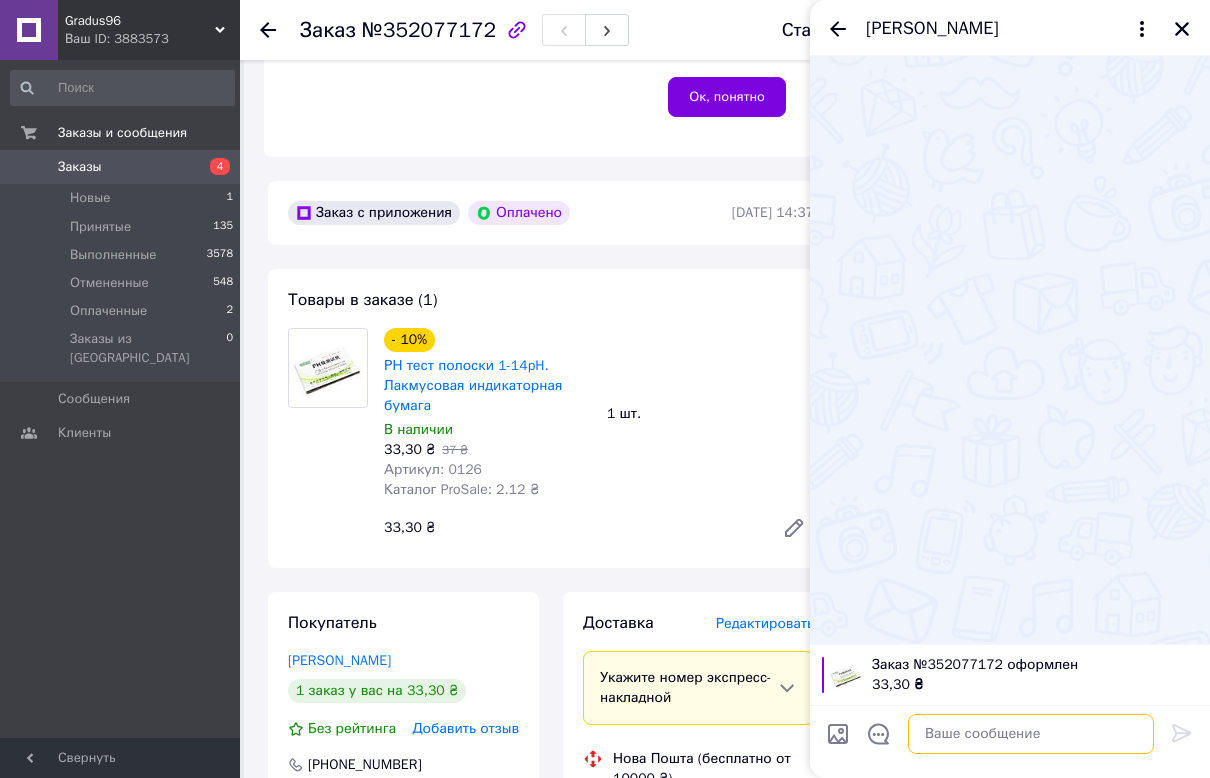 click at bounding box center [1031, 734] 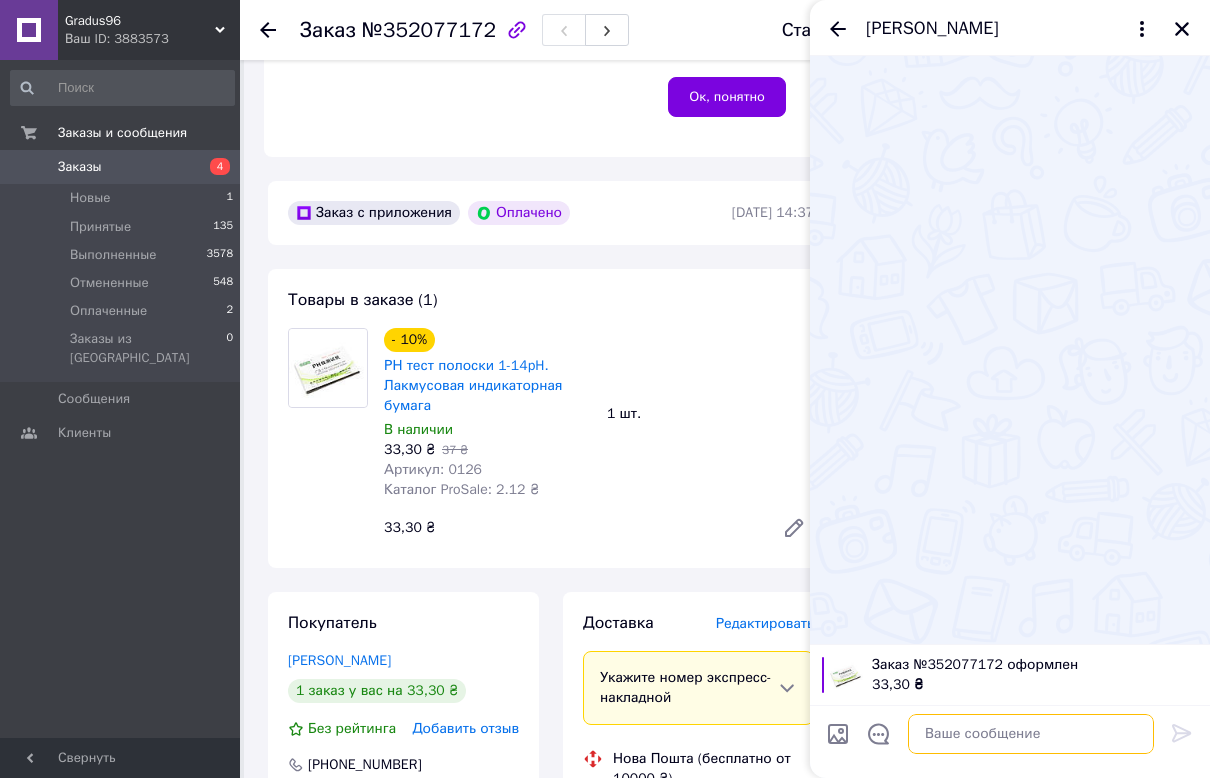 paste on "Добрий день!
Ваше замовлення, на сайті розетки, підтверджено та буде передано на відправлення
Очікуйте смс повідомлення про доставку. Спасибі! Вдалого дня!
Якщо для вас замовлення уже не актуальне, повідомте нам, будь ласка" 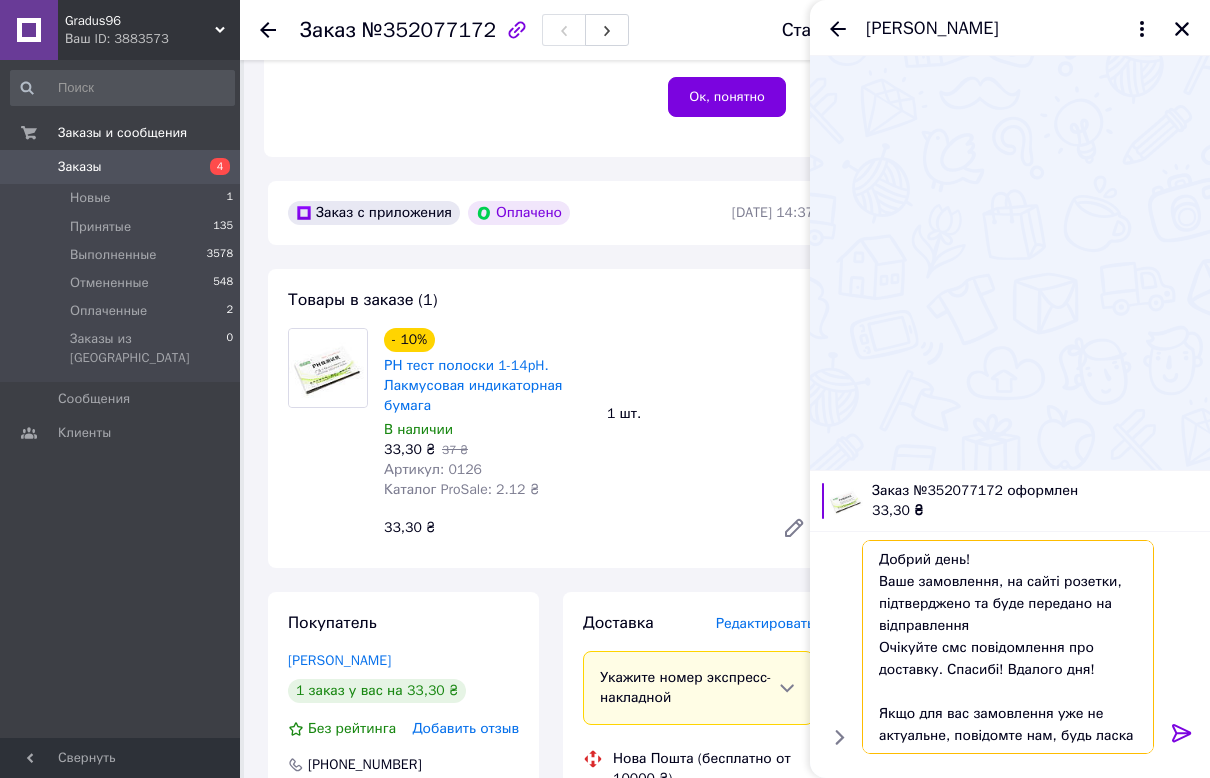 scroll, scrollTop: 2, scrollLeft: 0, axis: vertical 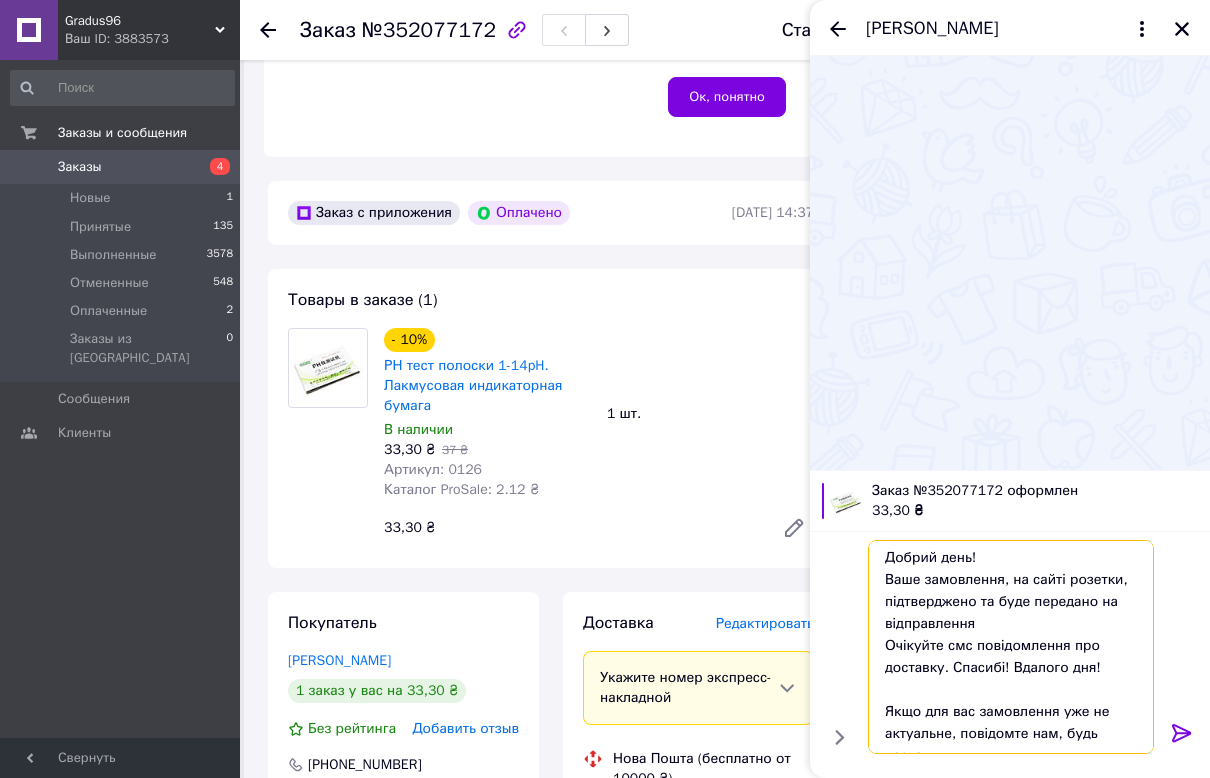 click on "Добрий день!
Ваше замовлення, на сайті розетки, підтверджено та буде передано на відправлення
Очікуйте смс повідомлення про доставку. Спасибі! Вдалого дня!
Якщо для вас замовлення уже не актуальне, повідомте нам, будь ласка" at bounding box center [1011, 647] 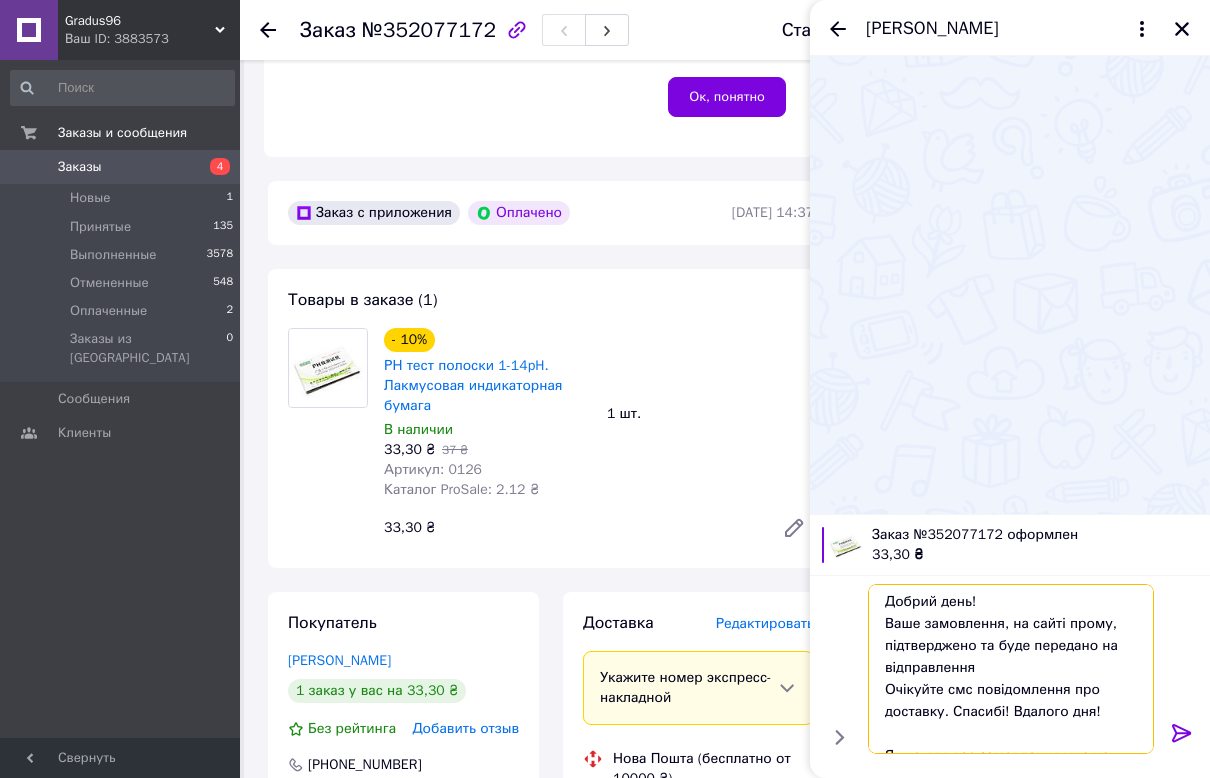 type on "Добрий день!
Ваше замовлення, на сайті прому, підтверджено та буде передано на відправлення
Очікуйте смс повідомлення про доставку. Спасибі! Вдалого дня!
Якщо для вас замовлення уже не актуальне, повідомте нам, будь ласка" 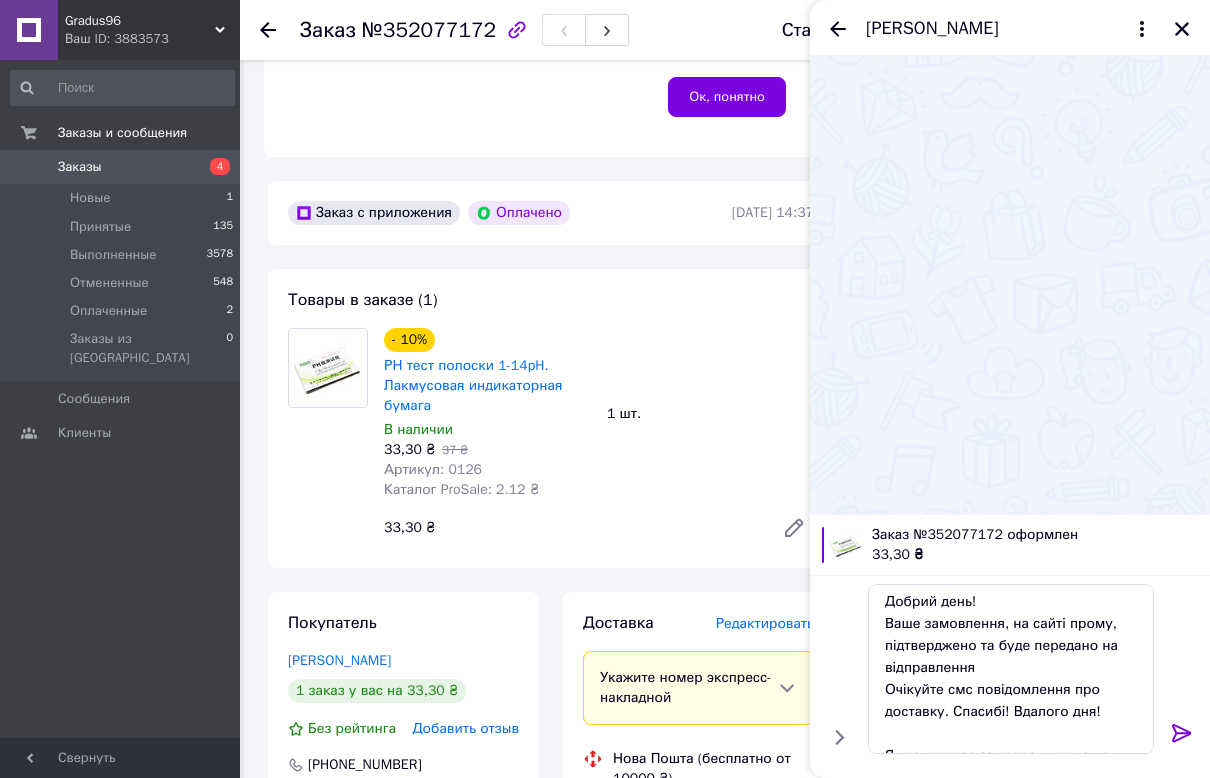 click 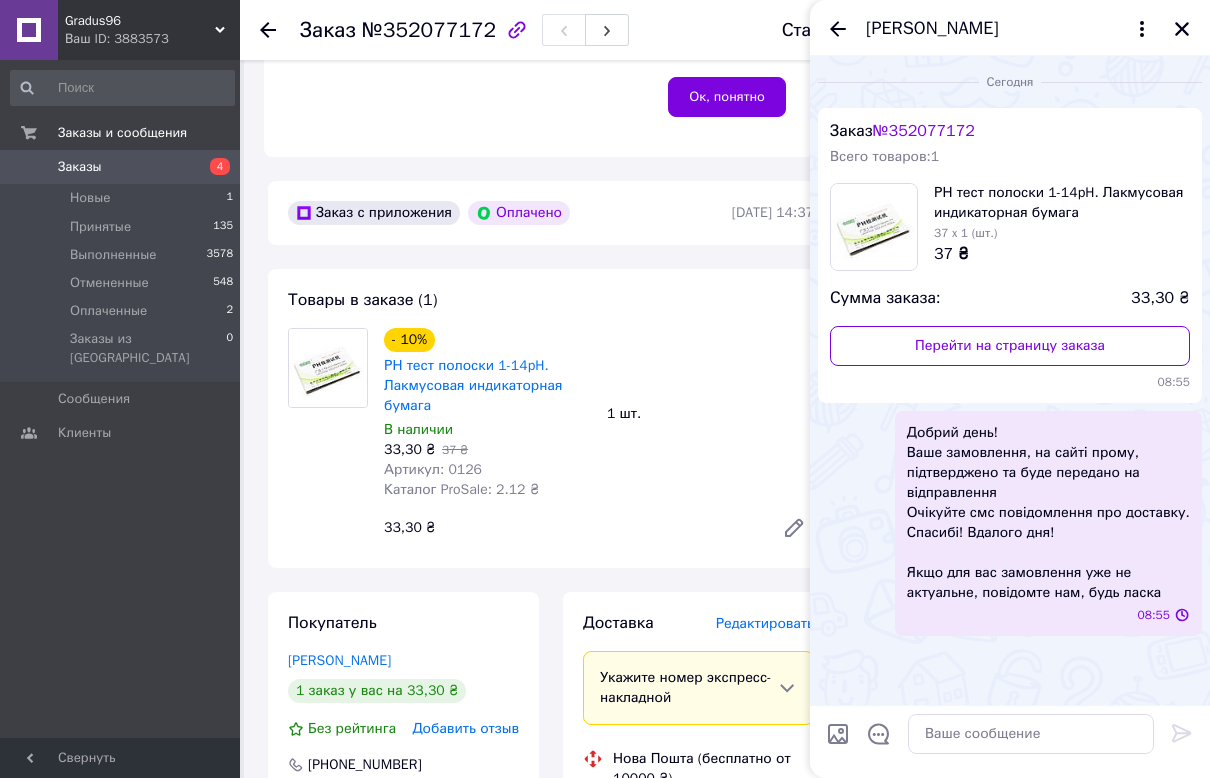scroll, scrollTop: 0, scrollLeft: 0, axis: both 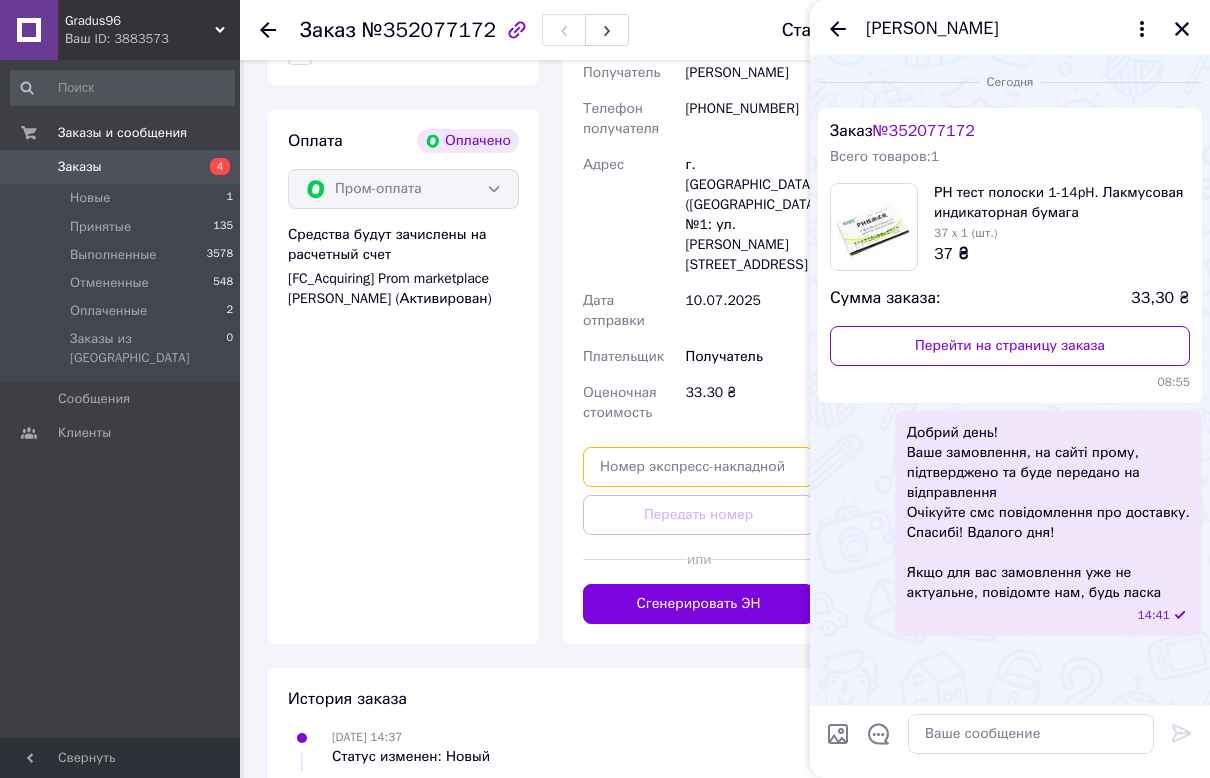 click at bounding box center (698, 467) 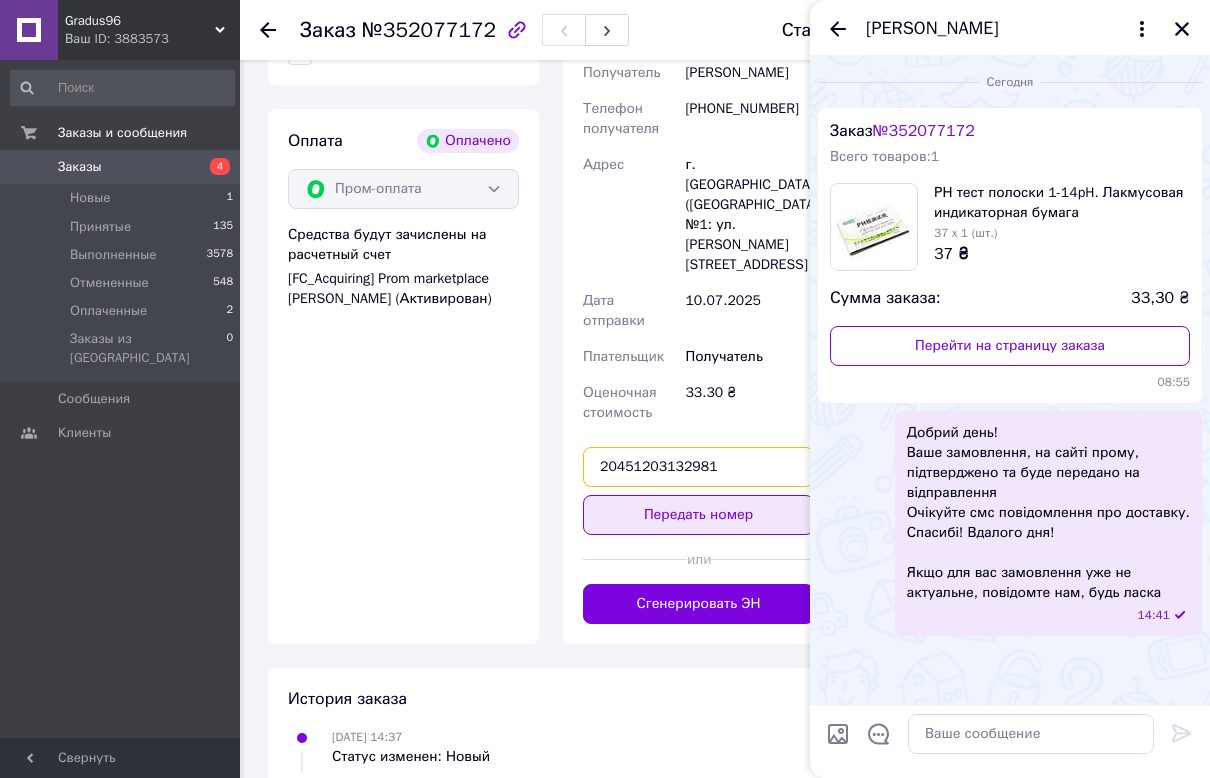 type on "20451203132981" 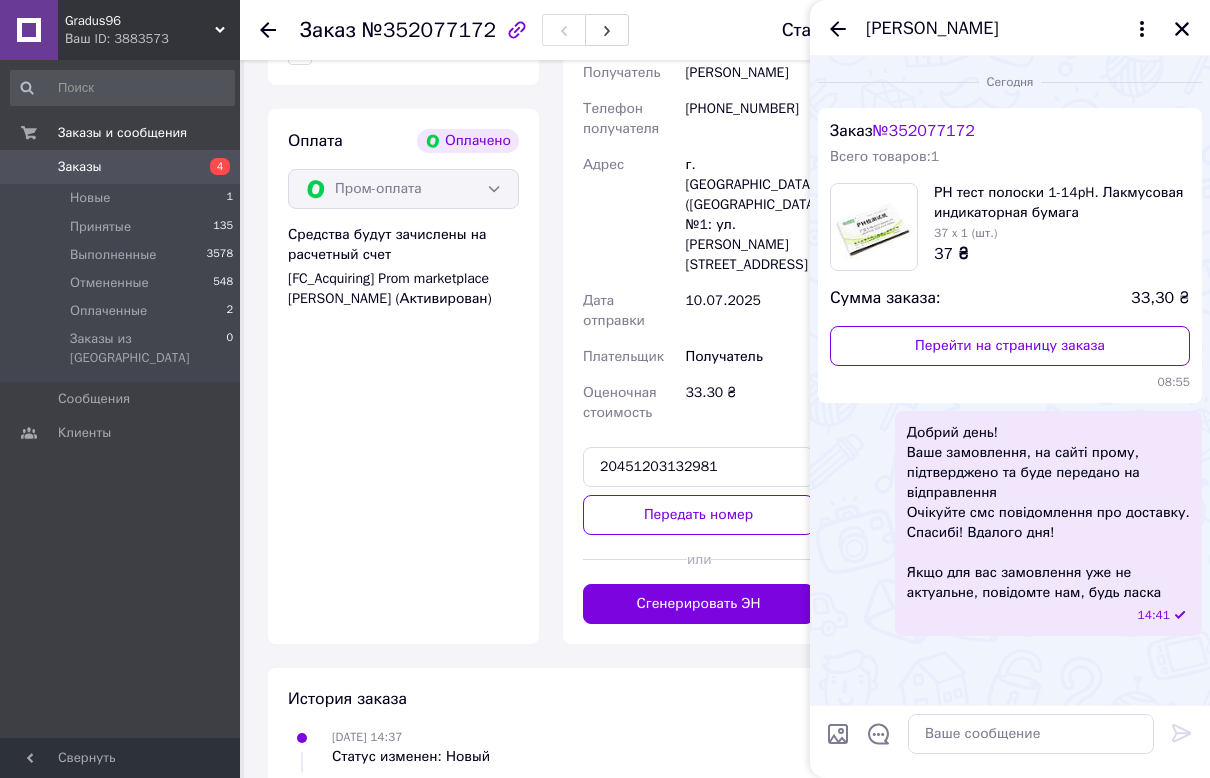 click on "Передать номер" at bounding box center (698, 515) 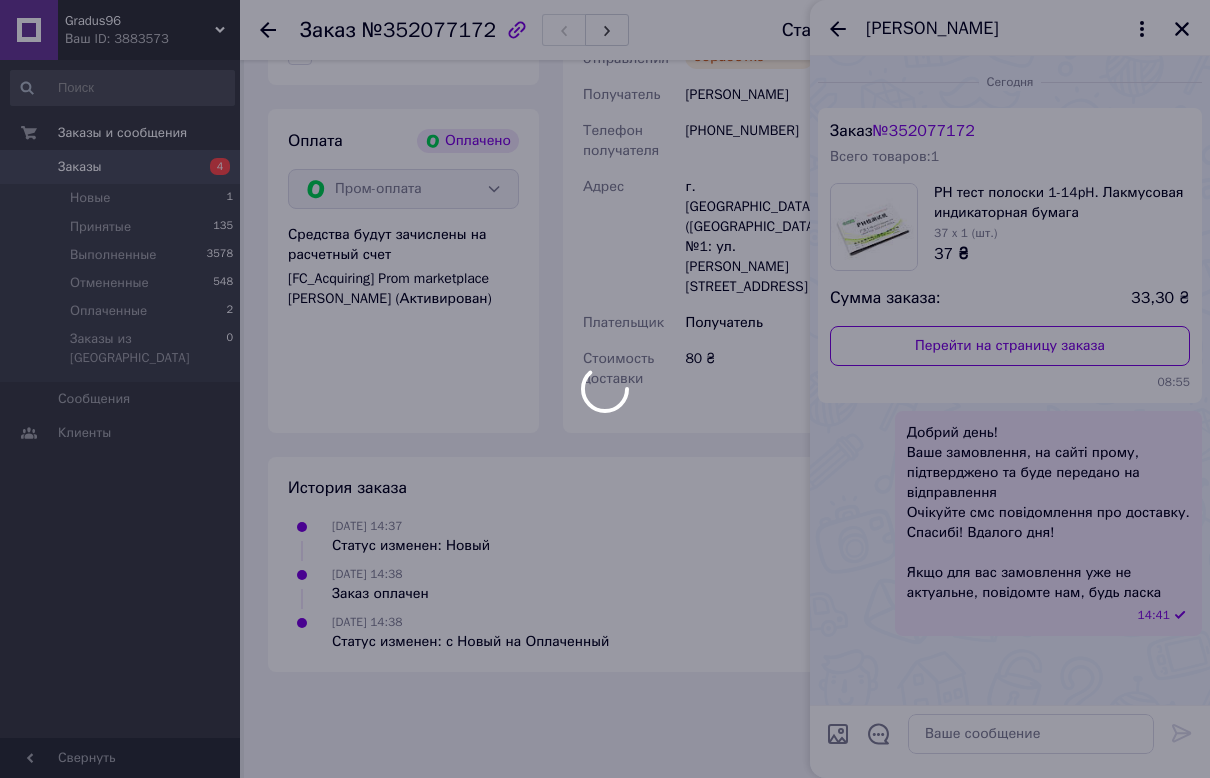 click at bounding box center [605, 389] 